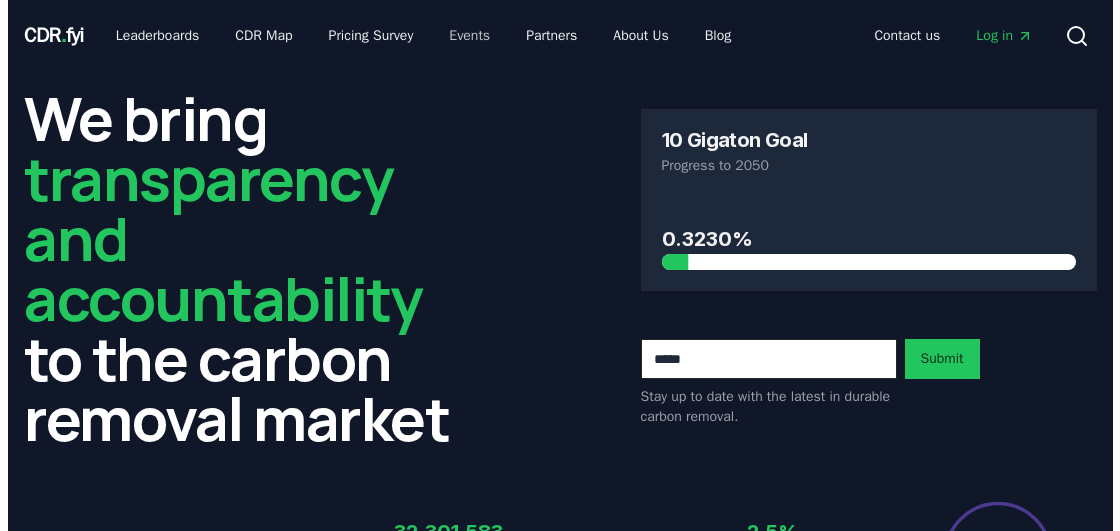 scroll, scrollTop: 0, scrollLeft: 0, axis: both 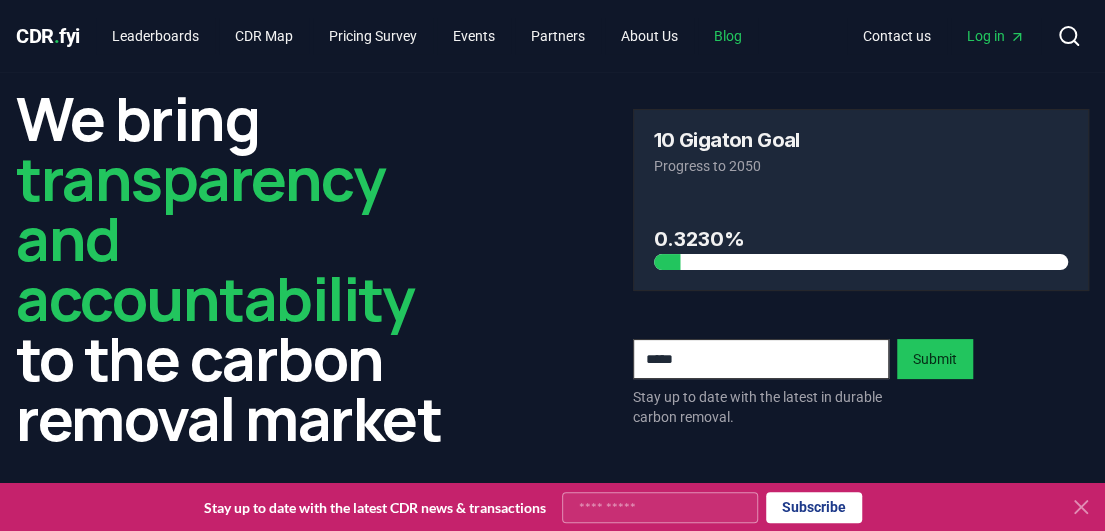 click on "Blog" at bounding box center [728, 36] 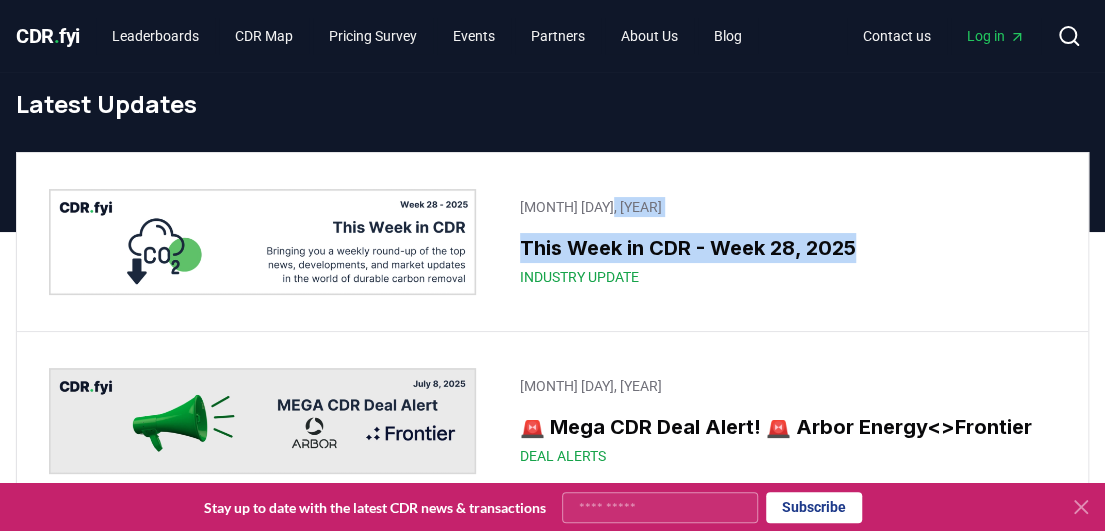 drag, startPoint x: 1097, startPoint y: 171, endPoint x: 1110, endPoint y: 243, distance: 73.1642 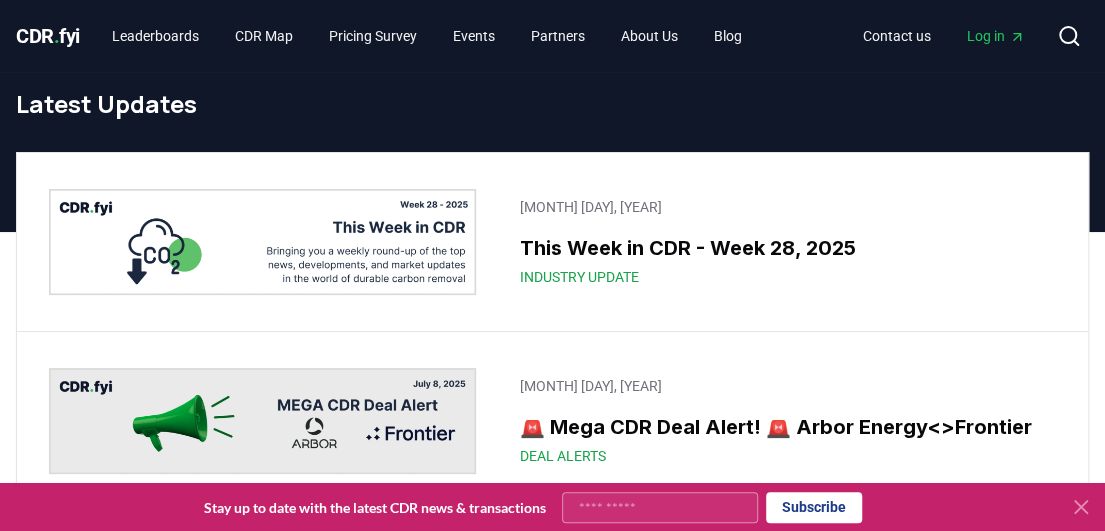 click on "CDR . fyi Leaderboards CDR Map Pricing Survey Events Partners About Us Blog Contact us Log in Search" at bounding box center (552, 36) 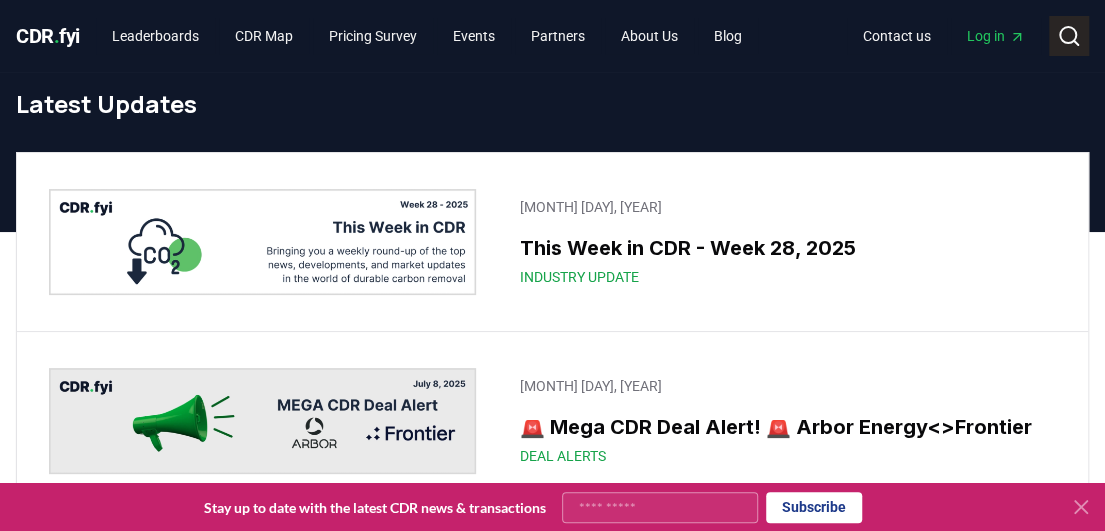 click 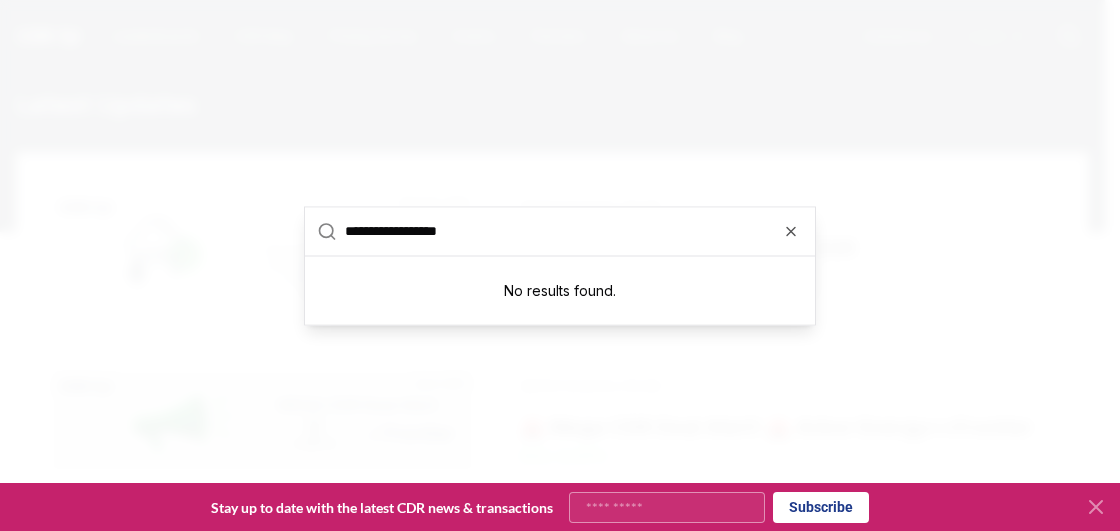 click on "**********" at bounding box center (574, 231) 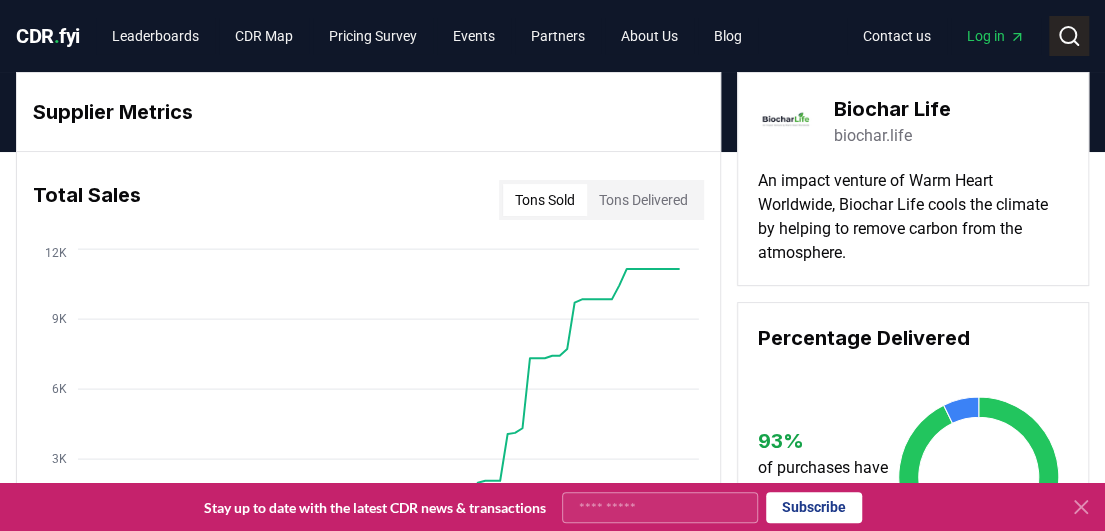 click 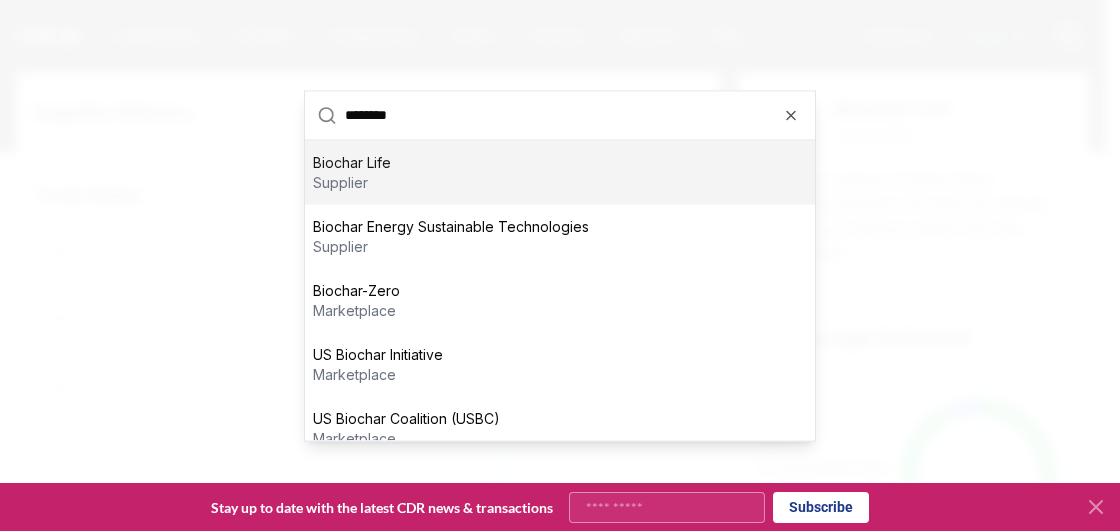 type 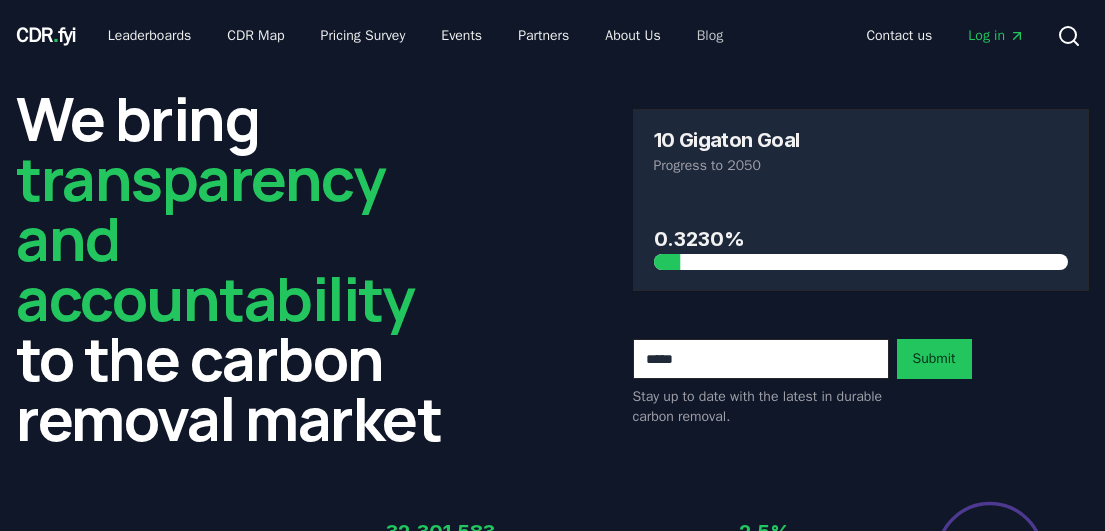 scroll, scrollTop: 0, scrollLeft: 0, axis: both 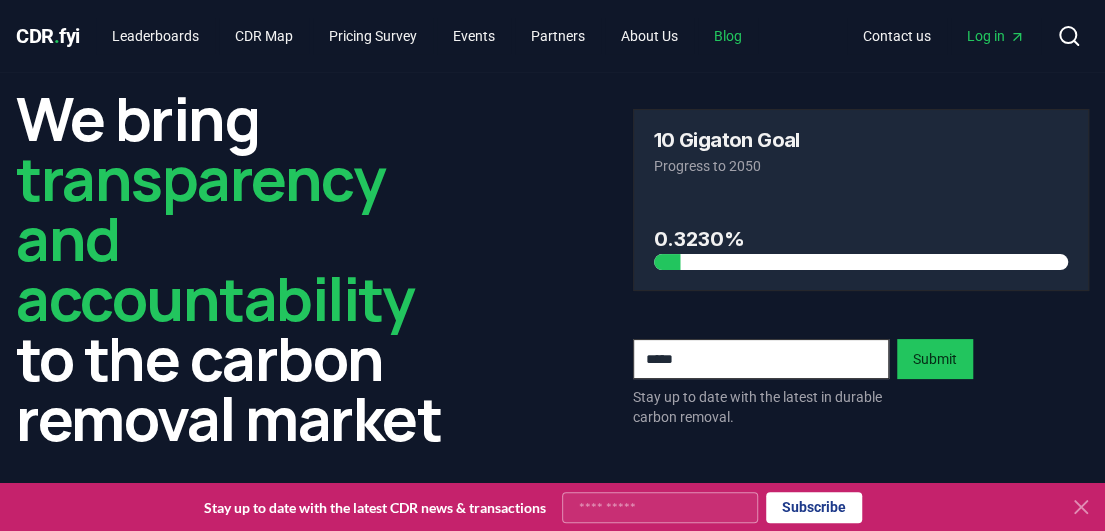 click on "Blog" at bounding box center (728, 36) 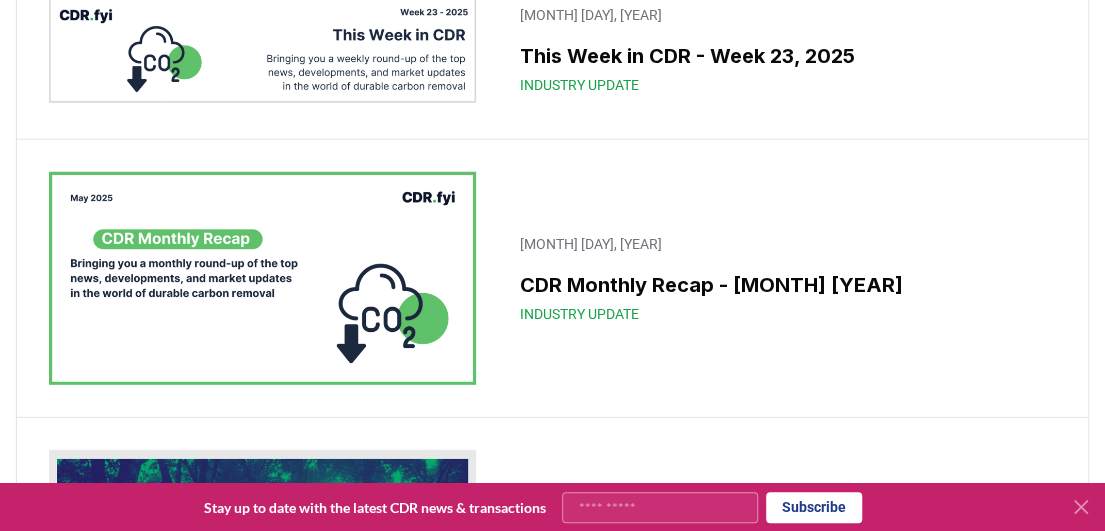 scroll, scrollTop: 2341, scrollLeft: 0, axis: vertical 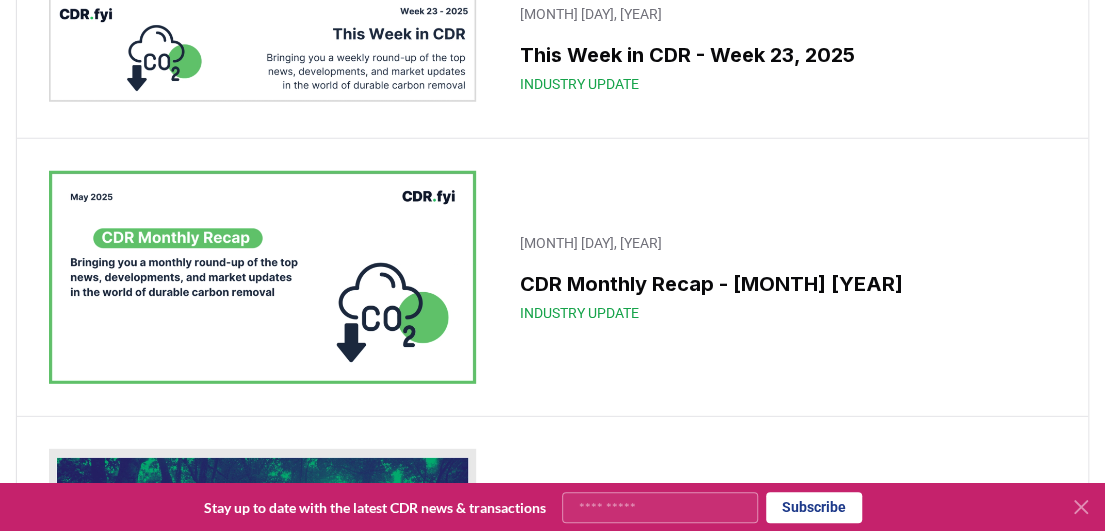 click on "CDR.fyi Durable CDR Methods Update | [MONTH] [YEAR] Methodology Update" at bounding box center [568, -130] 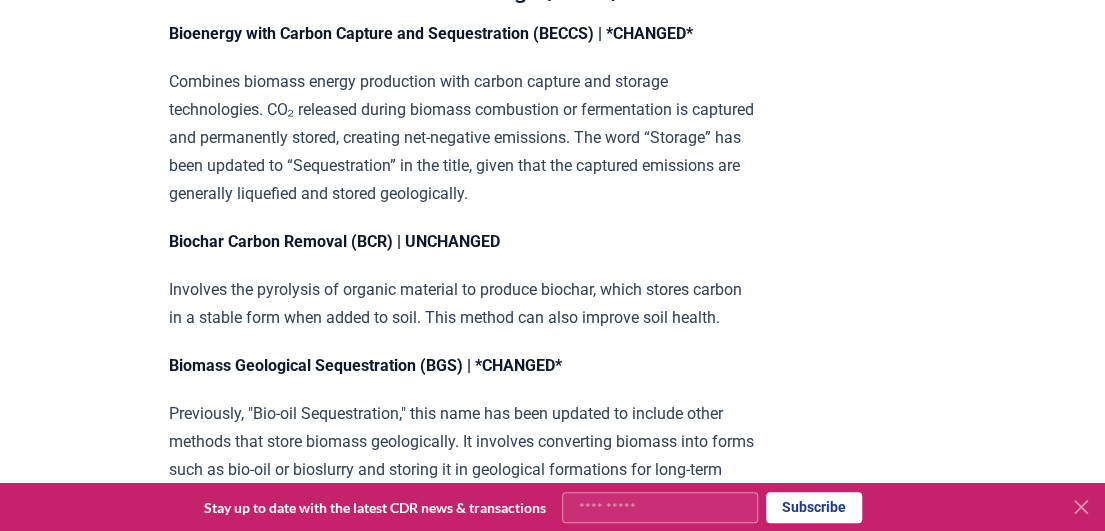 scroll, scrollTop: 3336, scrollLeft: 0, axis: vertical 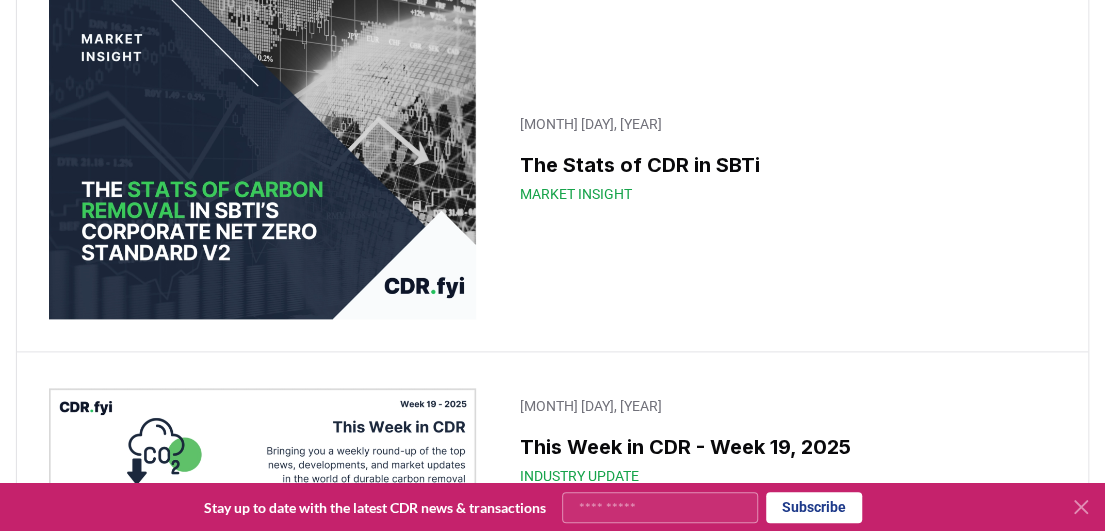 click on "Industry Update" at bounding box center (568, -267) 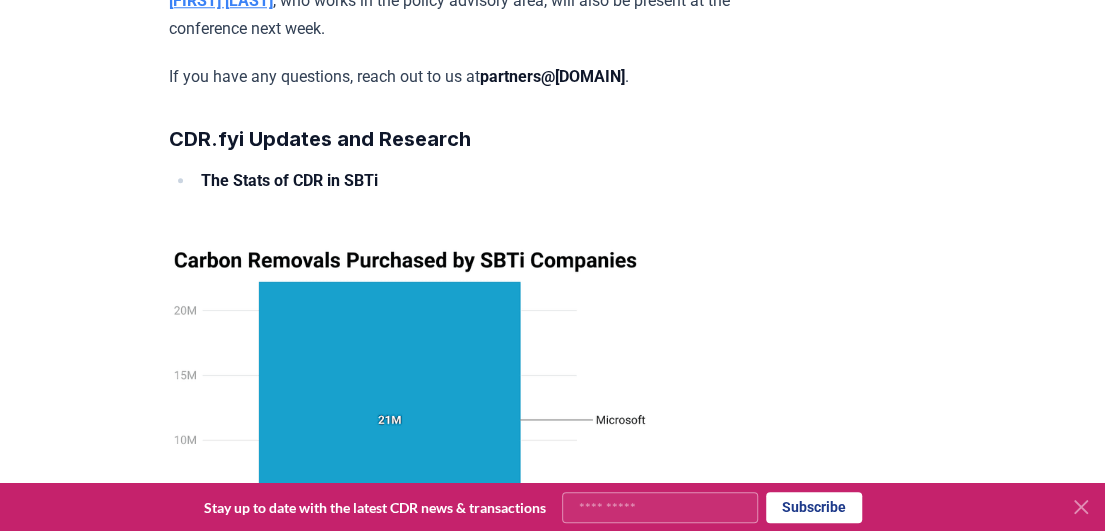 scroll, scrollTop: 7485, scrollLeft: 0, axis: vertical 